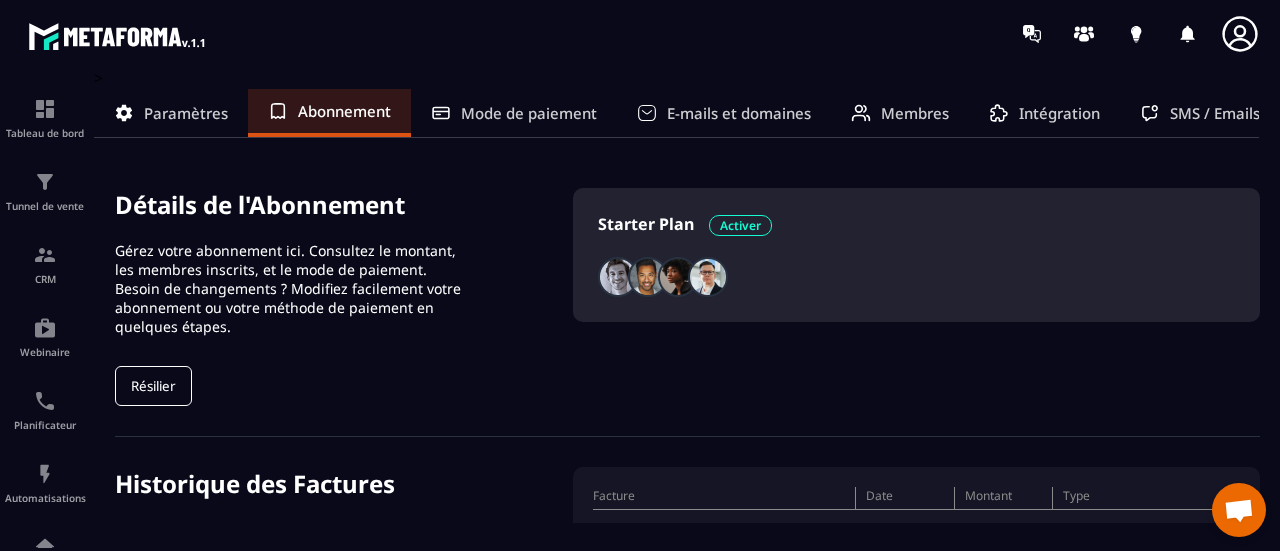 scroll, scrollTop: 0, scrollLeft: 0, axis: both 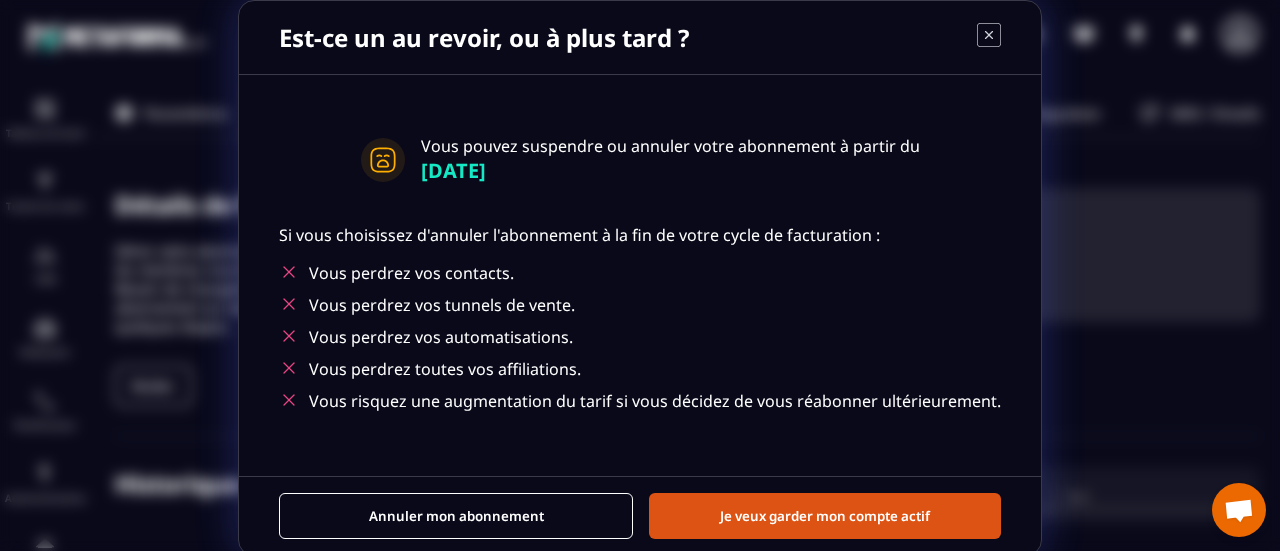 click on "Annuler mon abonnement" at bounding box center [456, 516] 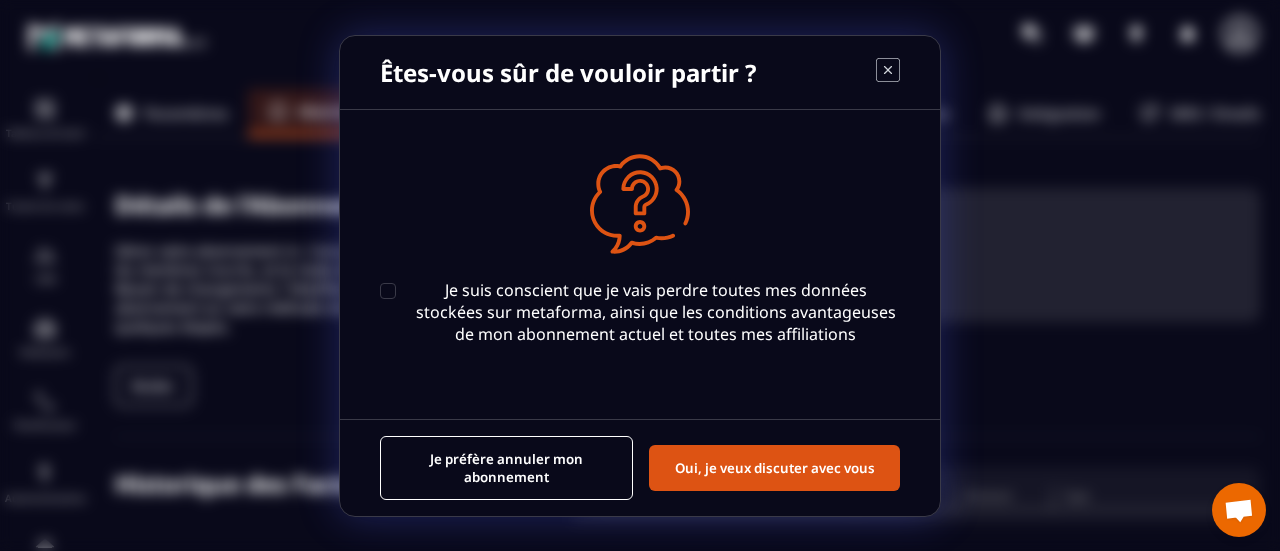 click on "Je suis conscient que je vais perdre toutes mes données stockées sur metaforma, ainsi que les conditions avantageuses de mon abonnement actuel et toutes mes affiliations" at bounding box center [640, 312] 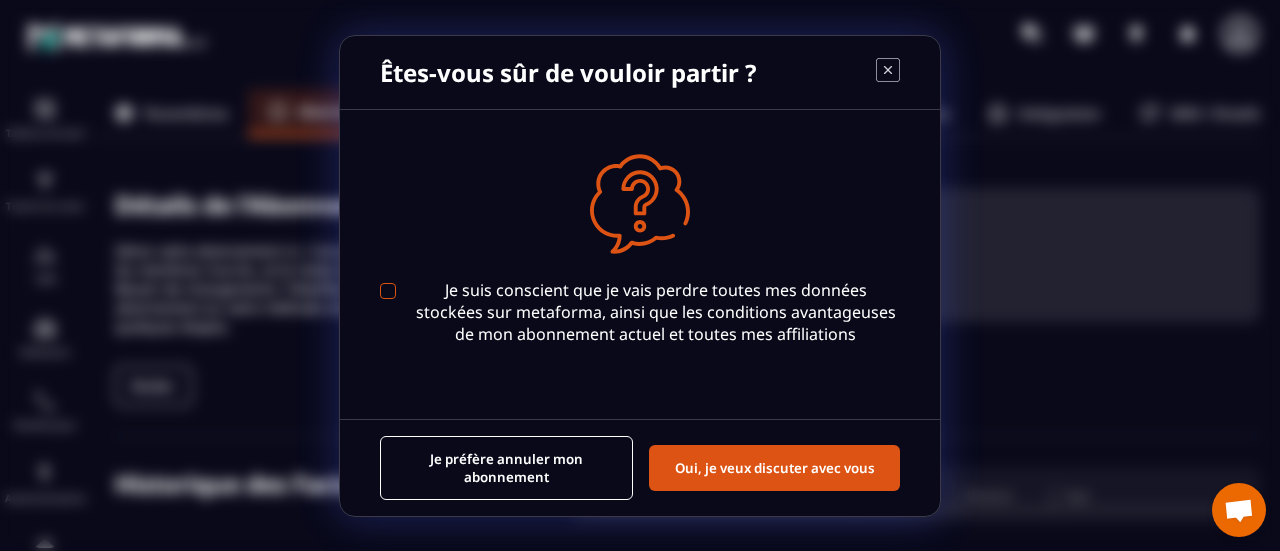 click at bounding box center (388, 291) 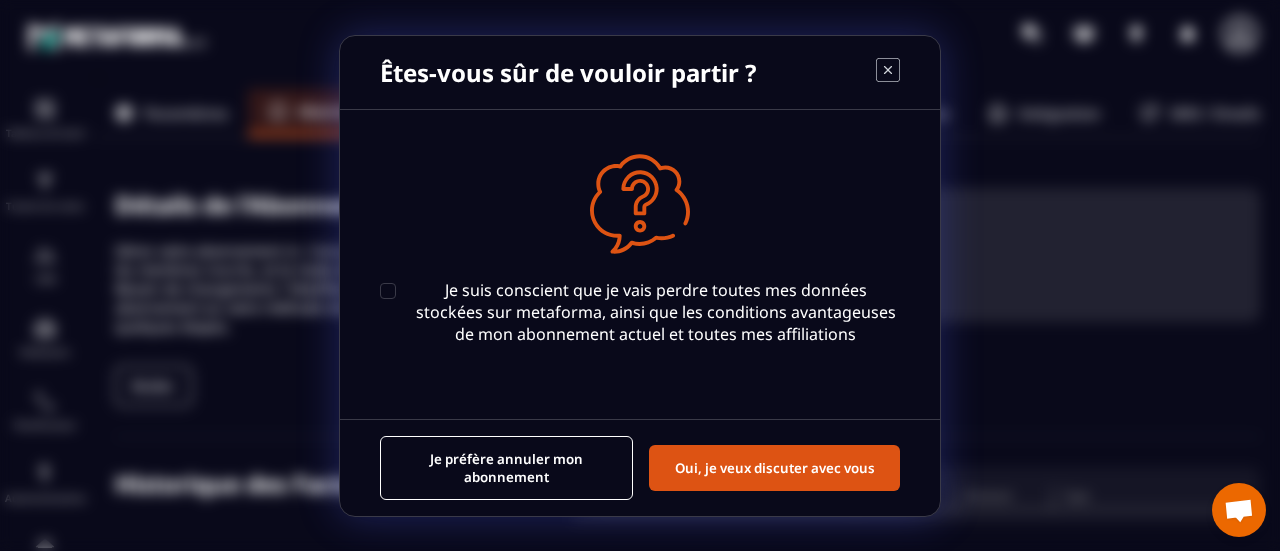 click on "Je préfère annuler mon abonnement" at bounding box center (506, 468) 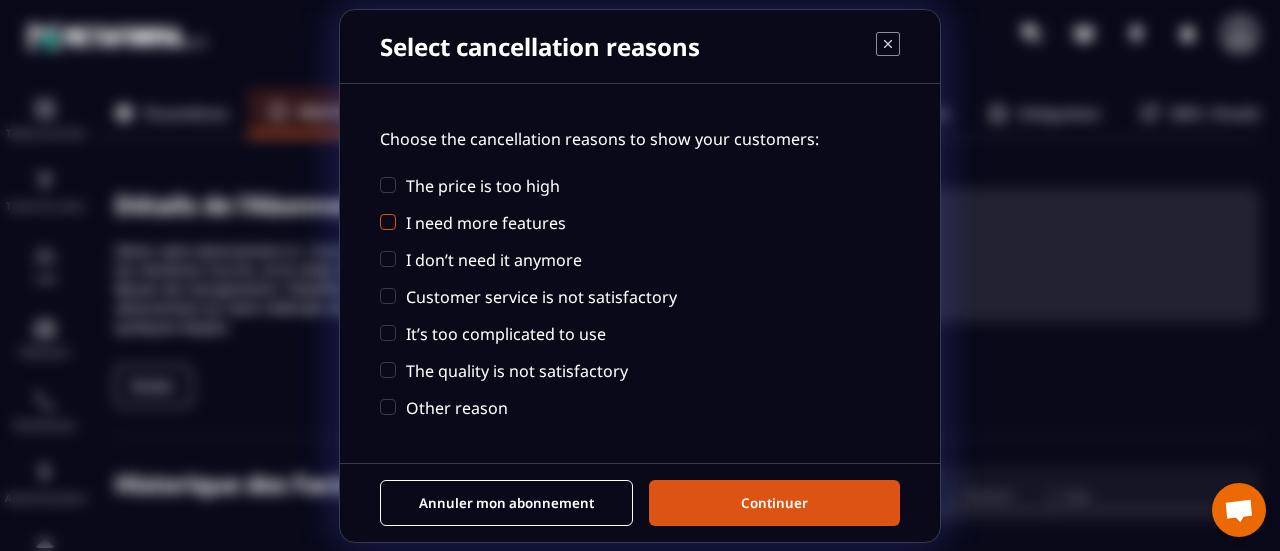 click on "I need more features" at bounding box center [473, 223] 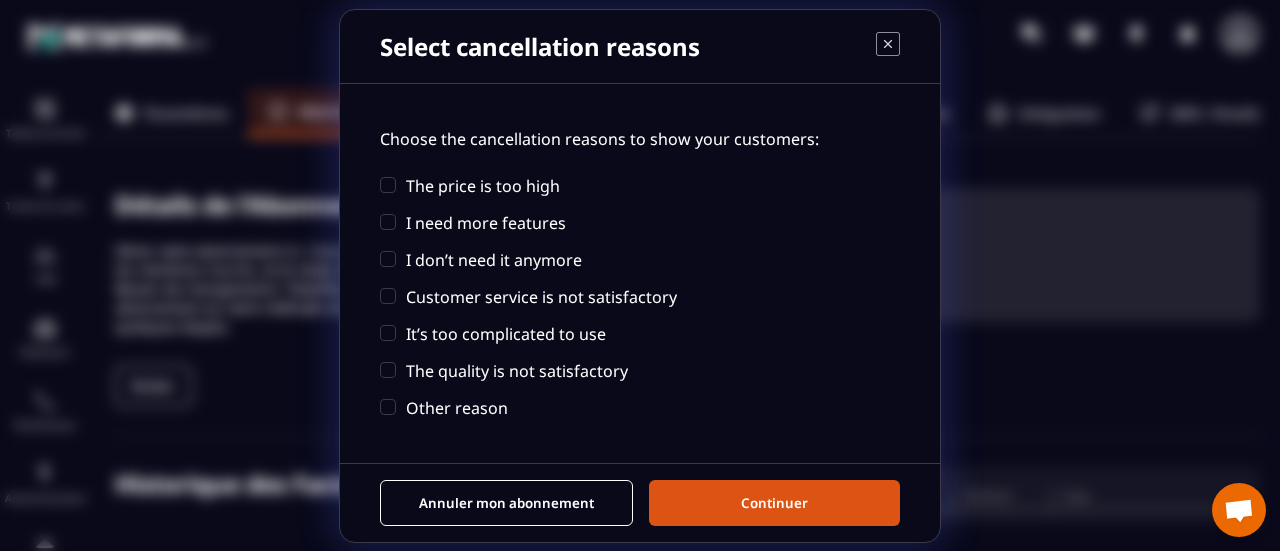 click on "Annuler mon abonnement" at bounding box center (506, 503) 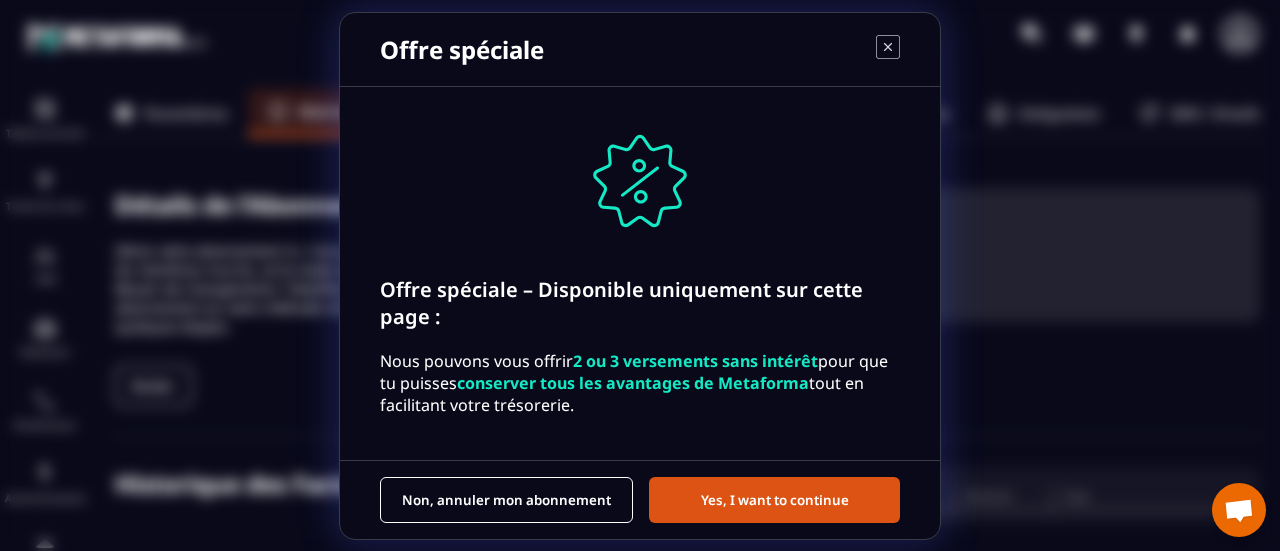 click on "Non, annuler mon abonnement" at bounding box center (506, 500) 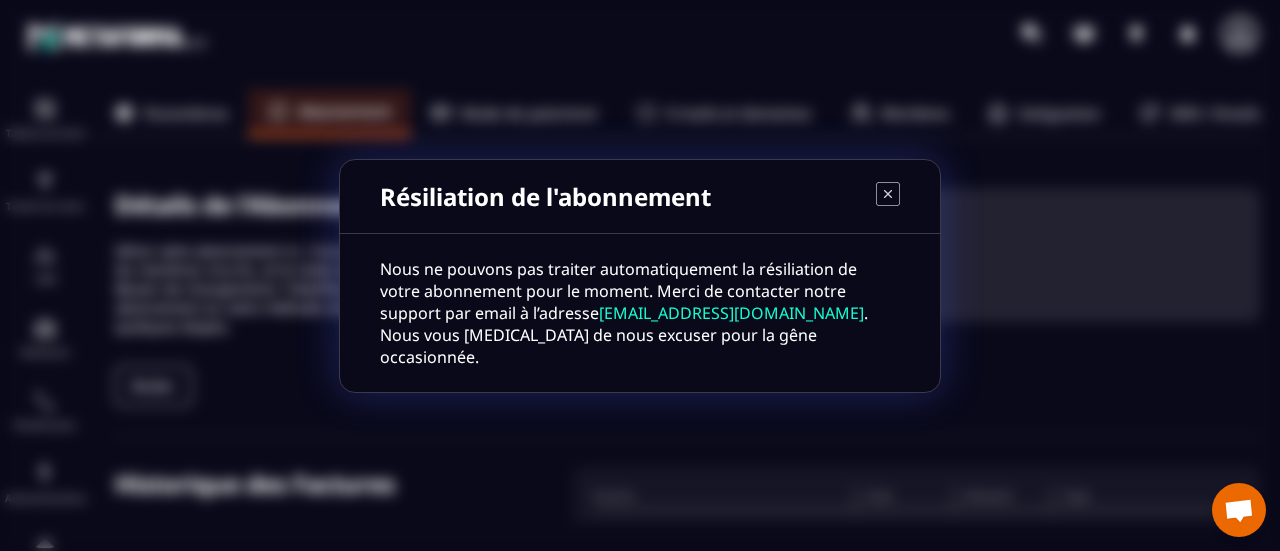click 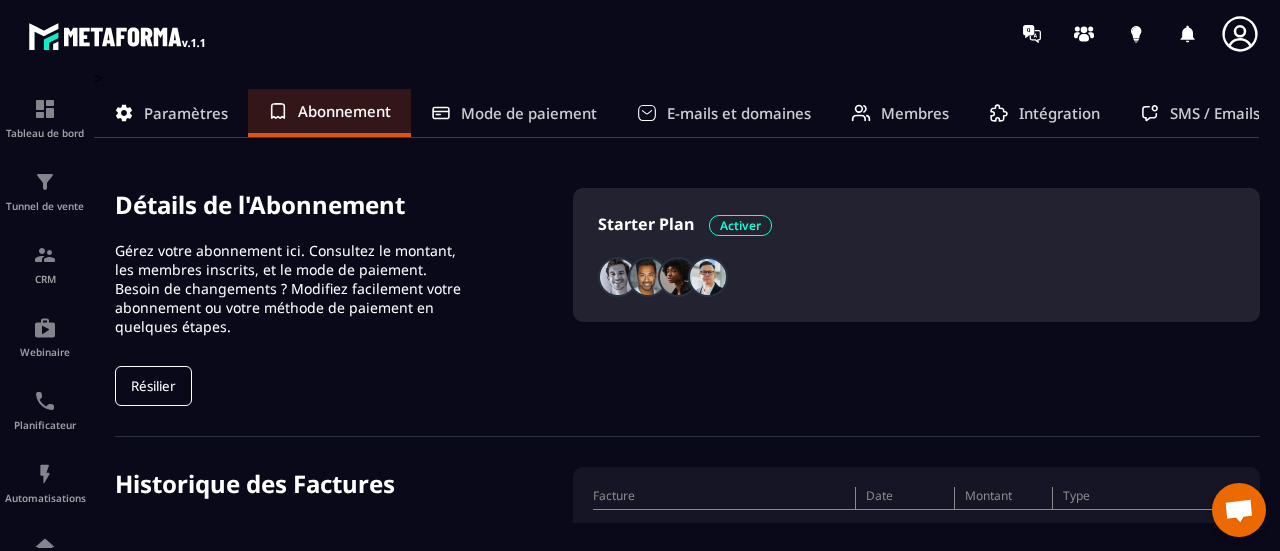 click on "Résilier" 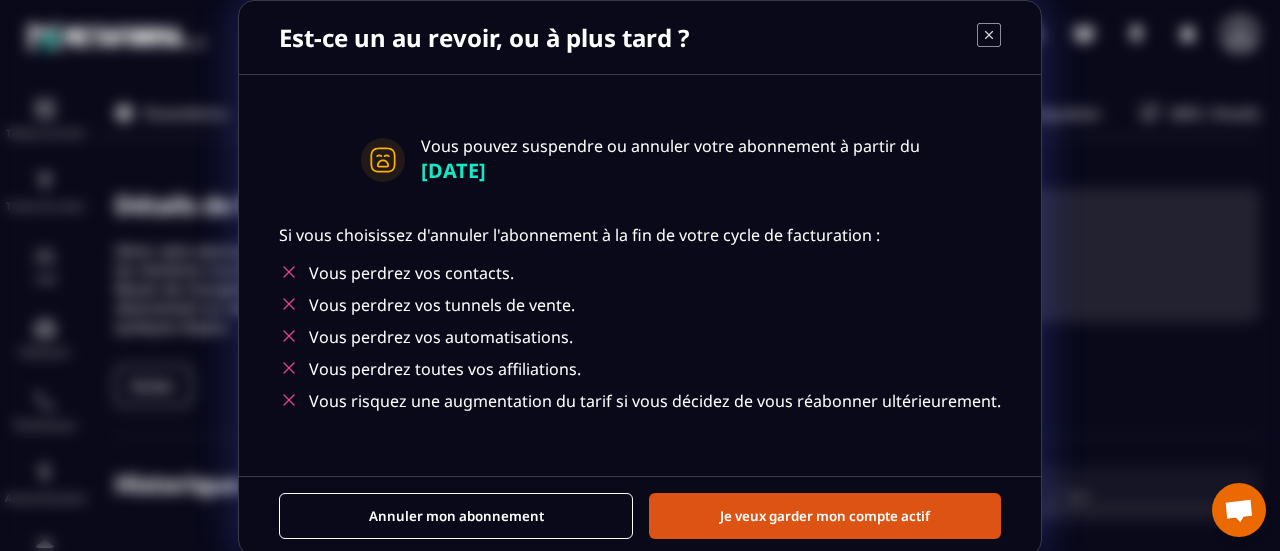 click on "Annuler mon abonnement" at bounding box center (456, 516) 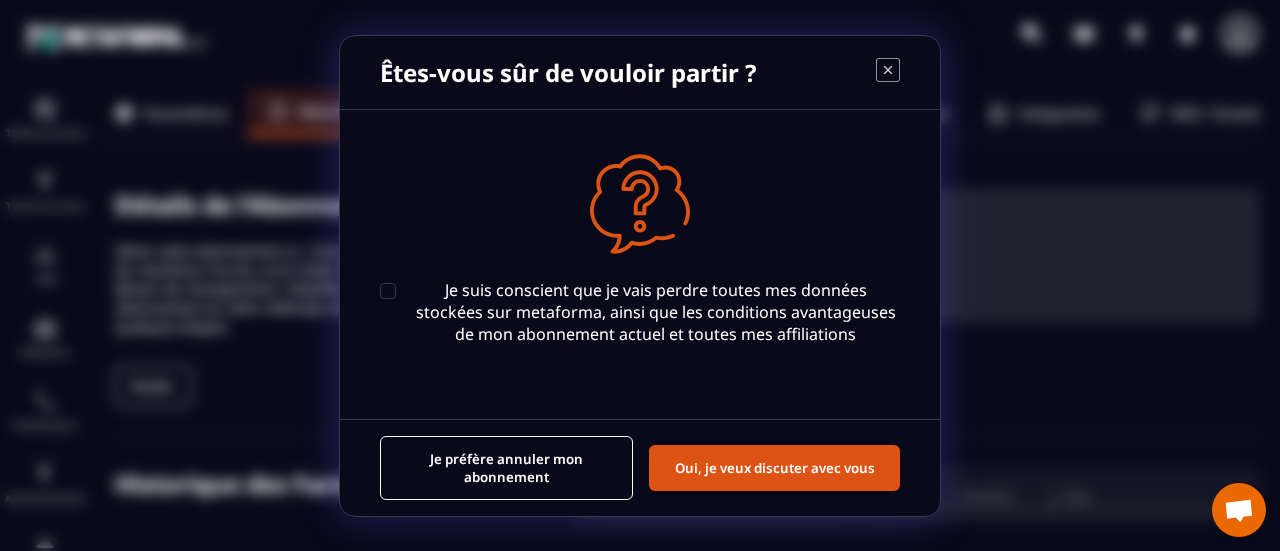 click on "Je suis conscient que je vais perdre toutes mes données stockées sur metaforma, ainsi que les conditions avantageuses de mon abonnement actuel et toutes mes affiliations" at bounding box center [640, 312] 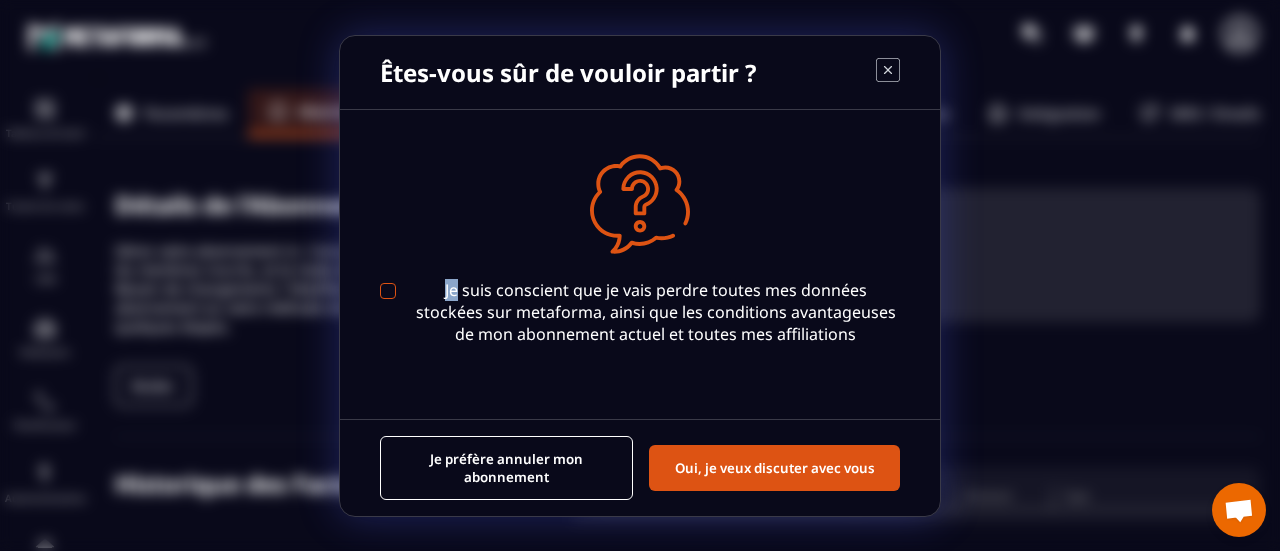 drag, startPoint x: 374, startPoint y: 287, endPoint x: 384, endPoint y: 290, distance: 10.440307 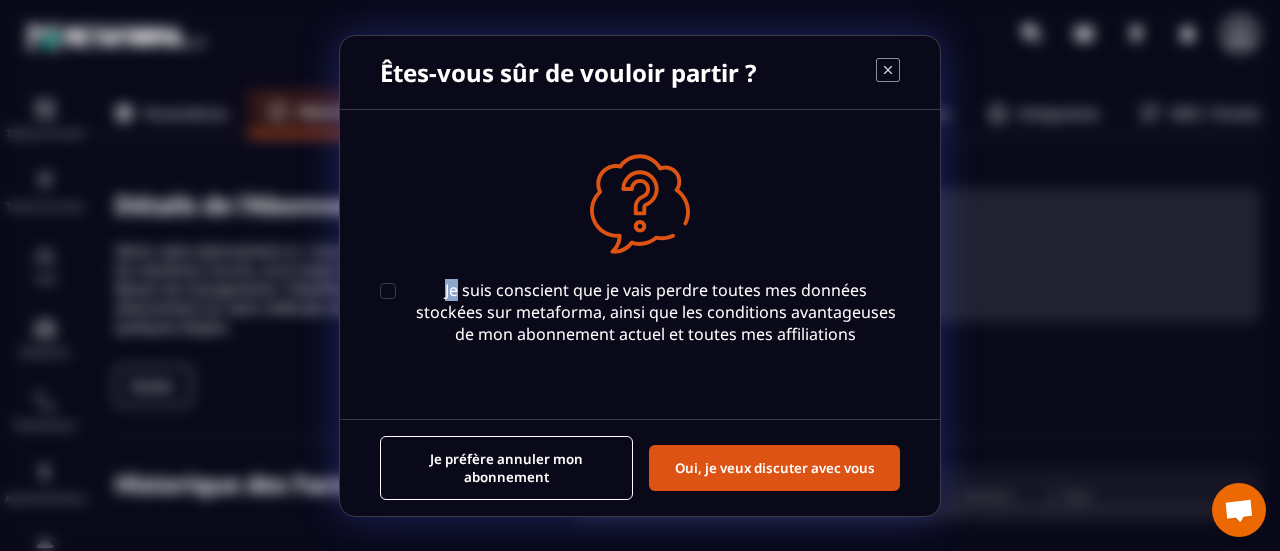 click on "Je préfère annuler mon abonnement" at bounding box center (506, 468) 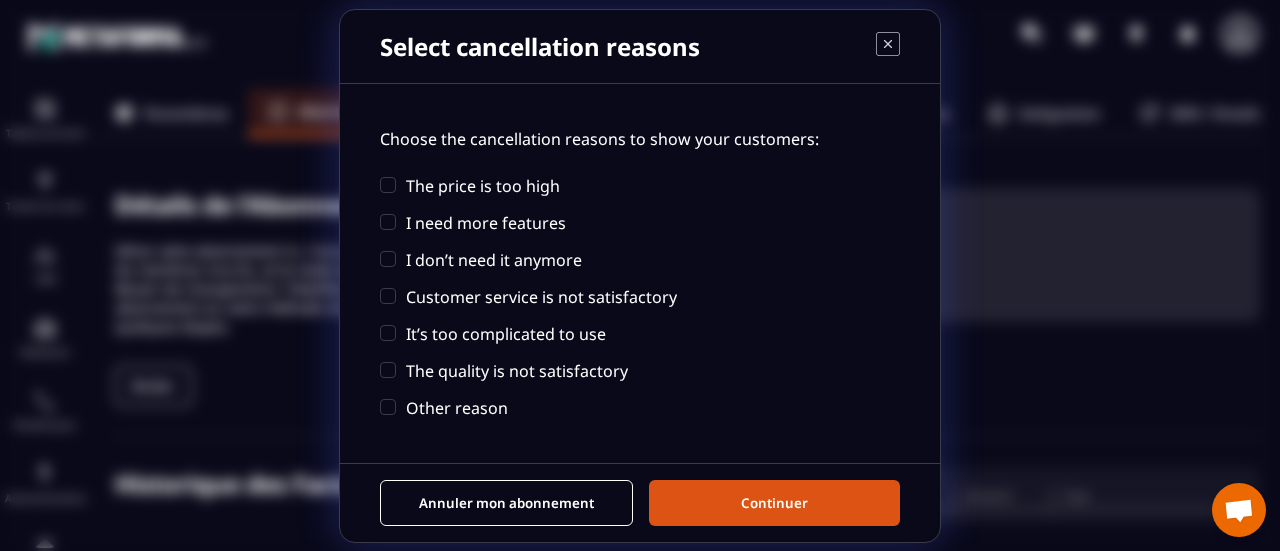 click on "The price is too high I need more features  I don’t need it anymore Customer service is not satisfactory It’s too complicated to use The quality is not satisfactory Other reason" at bounding box center (640, 294) 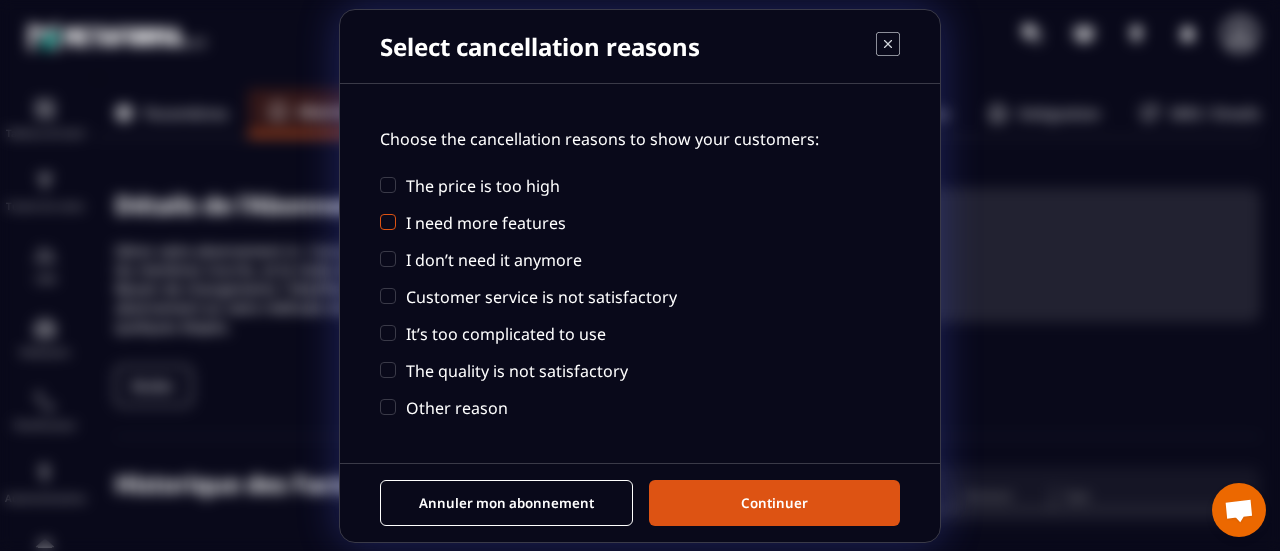 click on "I need more features" at bounding box center [486, 223] 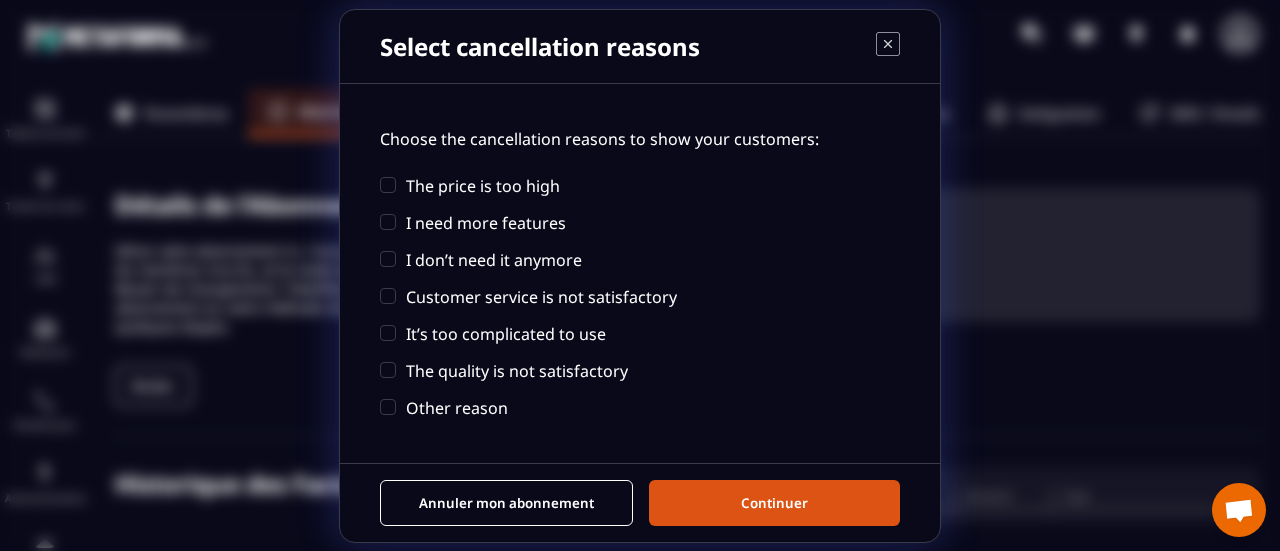 click on "Annuler mon abonnement" at bounding box center (506, 503) 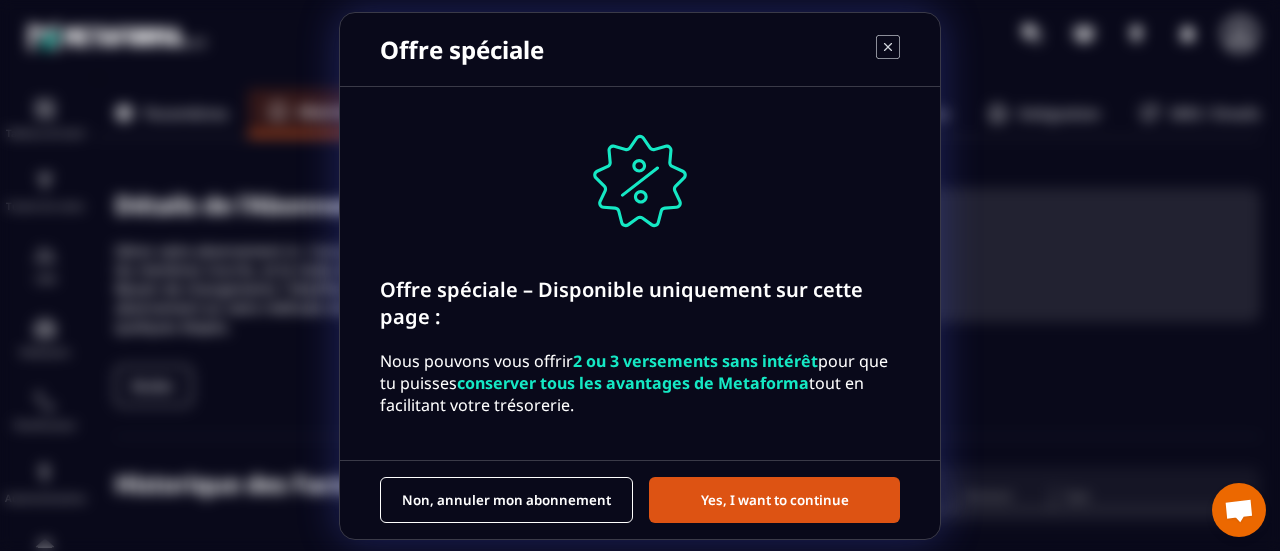 click on "Non, annuler mon abonnement" at bounding box center (506, 500) 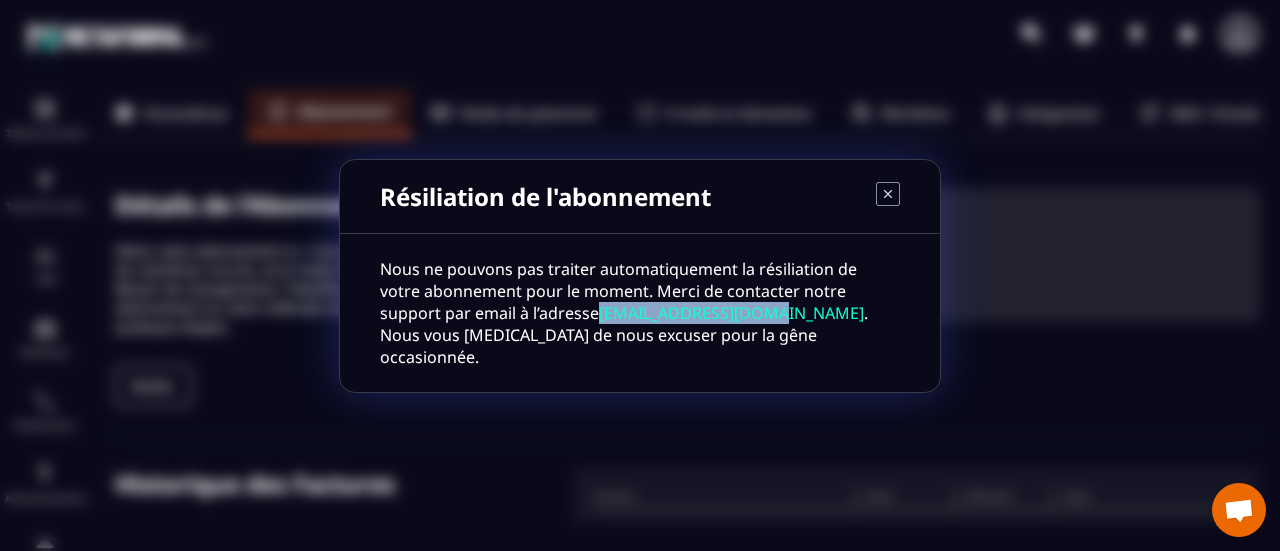 drag, startPoint x: 680, startPoint y: 325, endPoint x: 510, endPoint y: 329, distance: 170.04706 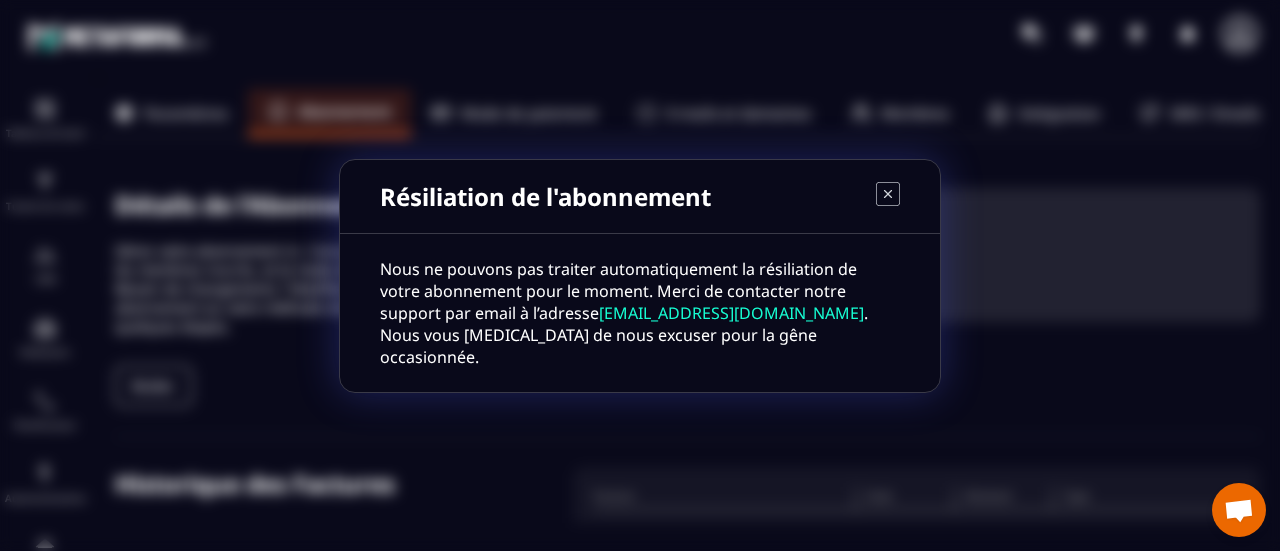 click on "Résiliation de l'abonnement" at bounding box center [640, 197] 